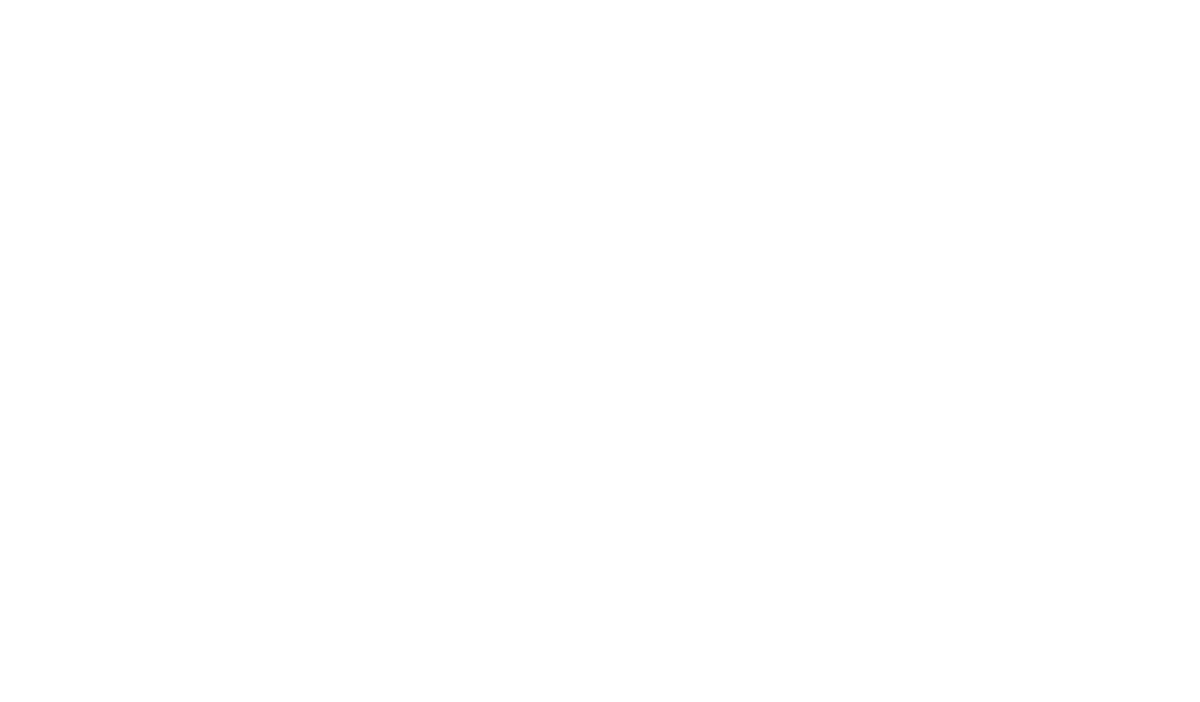 scroll, scrollTop: 0, scrollLeft: 0, axis: both 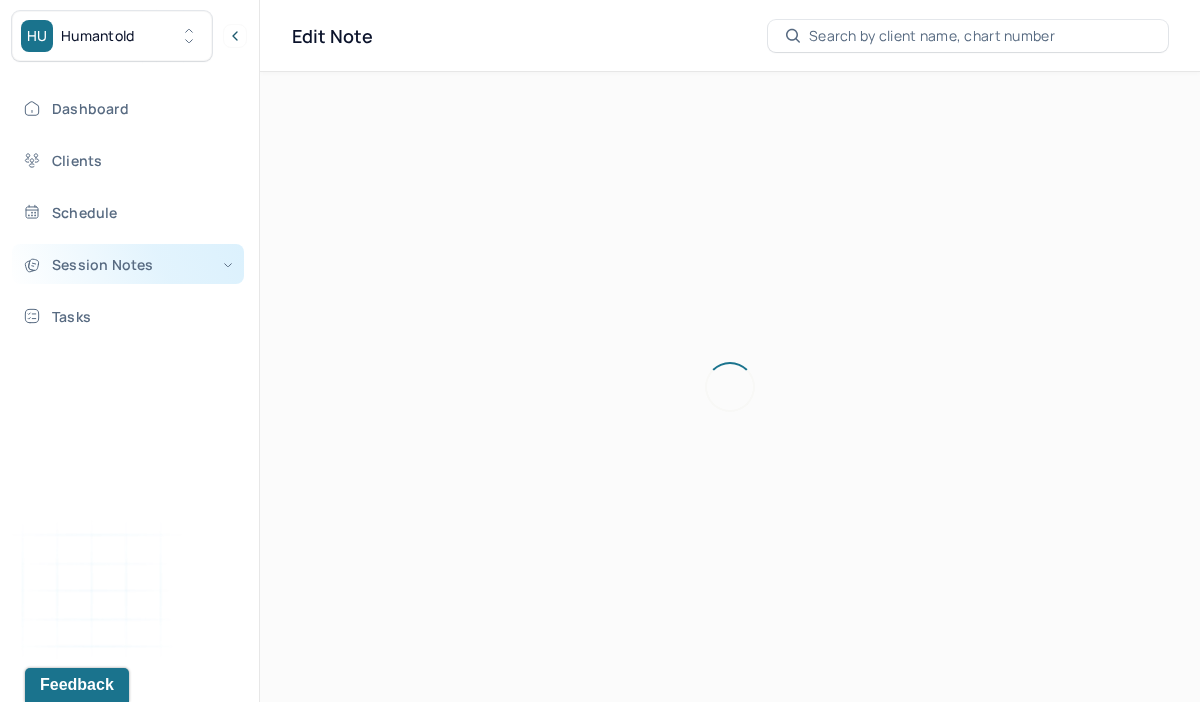 click on "Session Notes" at bounding box center (128, 264) 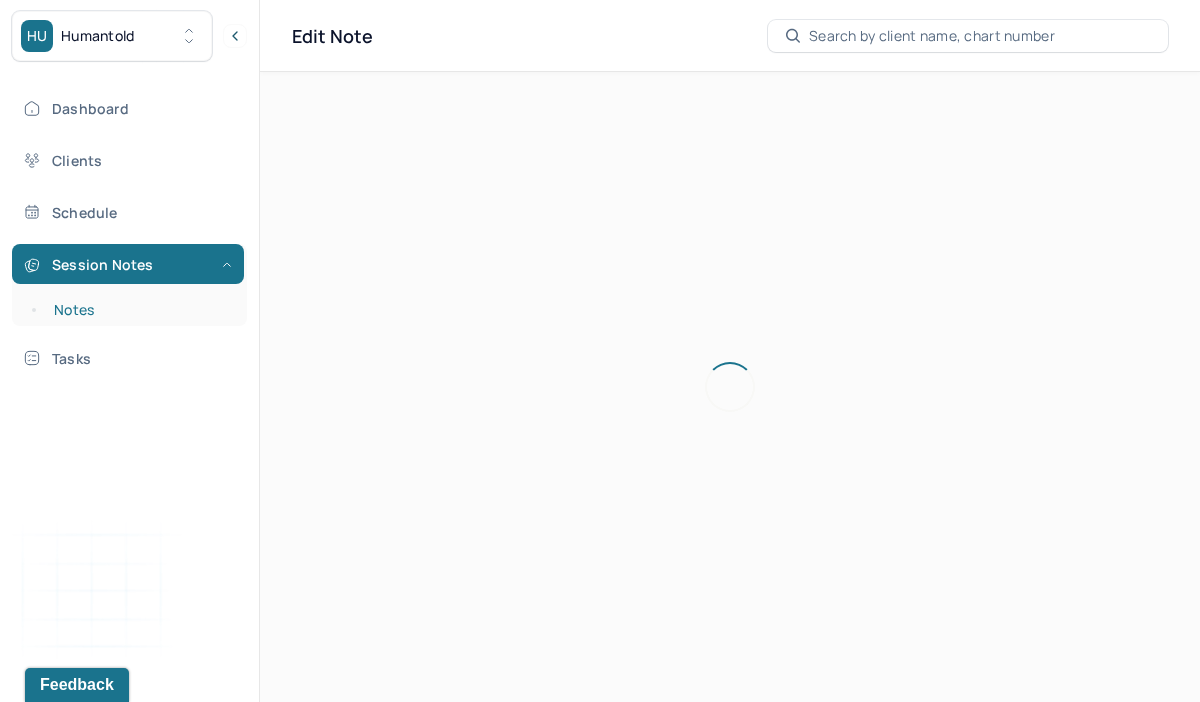 click on "Notes" at bounding box center (139, 310) 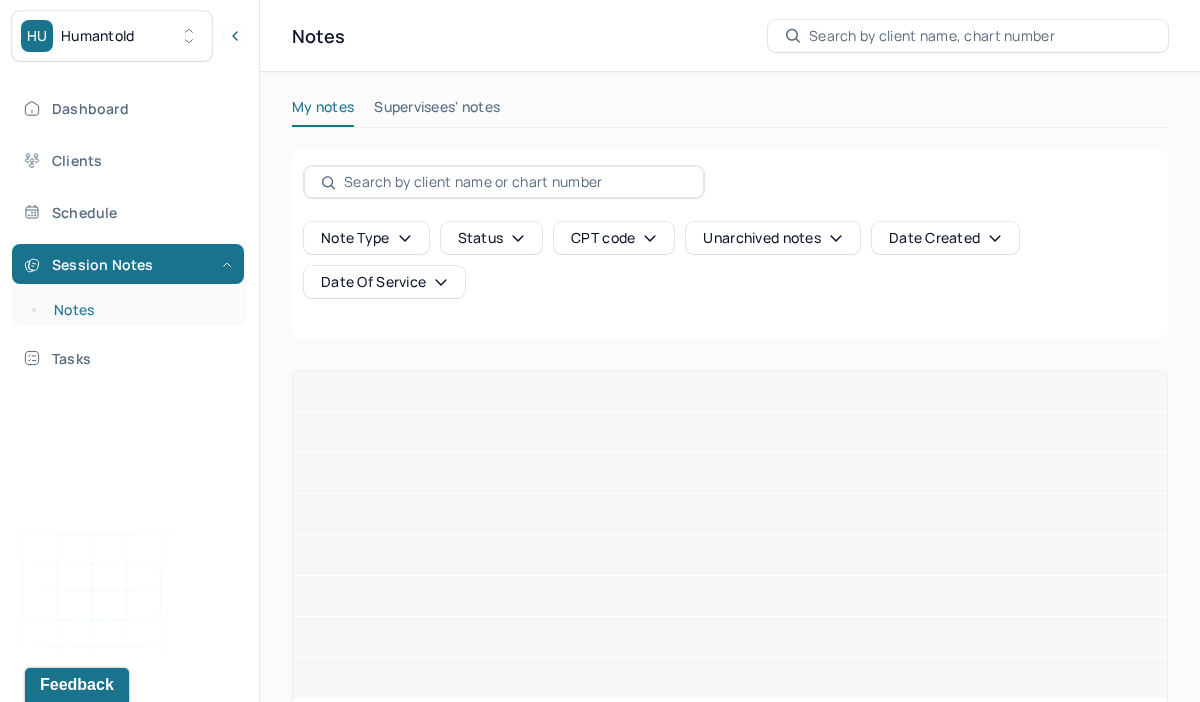 click on "Notes" at bounding box center [139, 310] 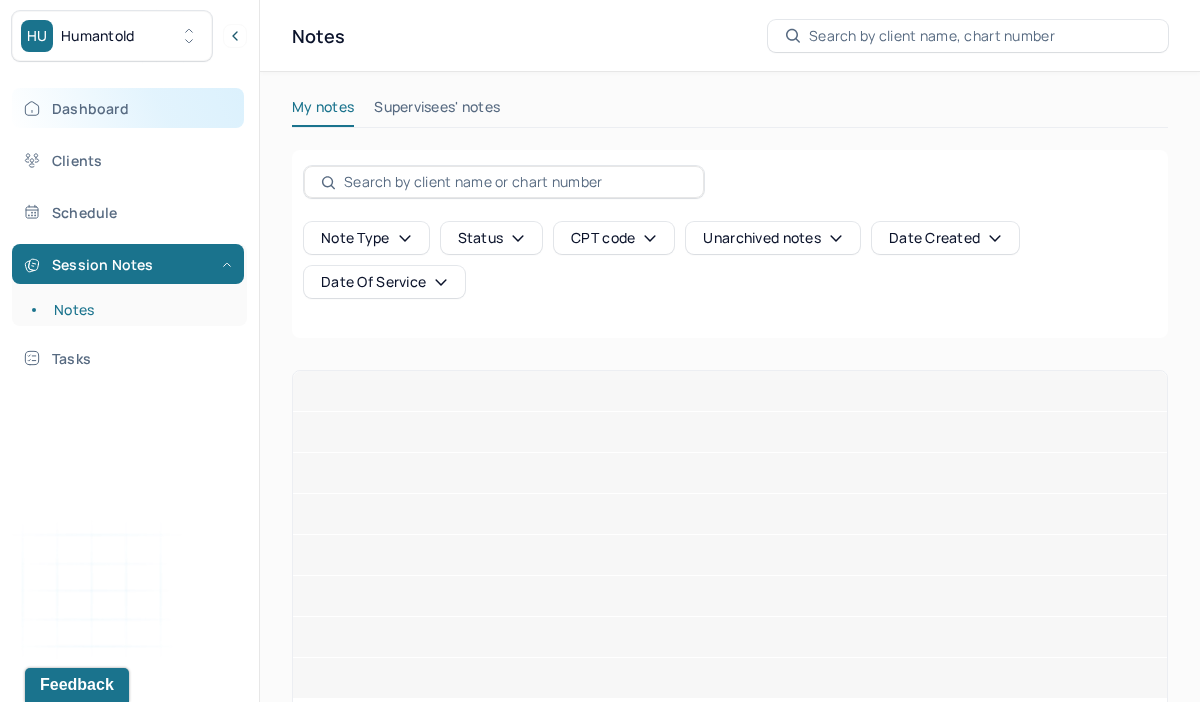 click on "Dashboard" at bounding box center [128, 108] 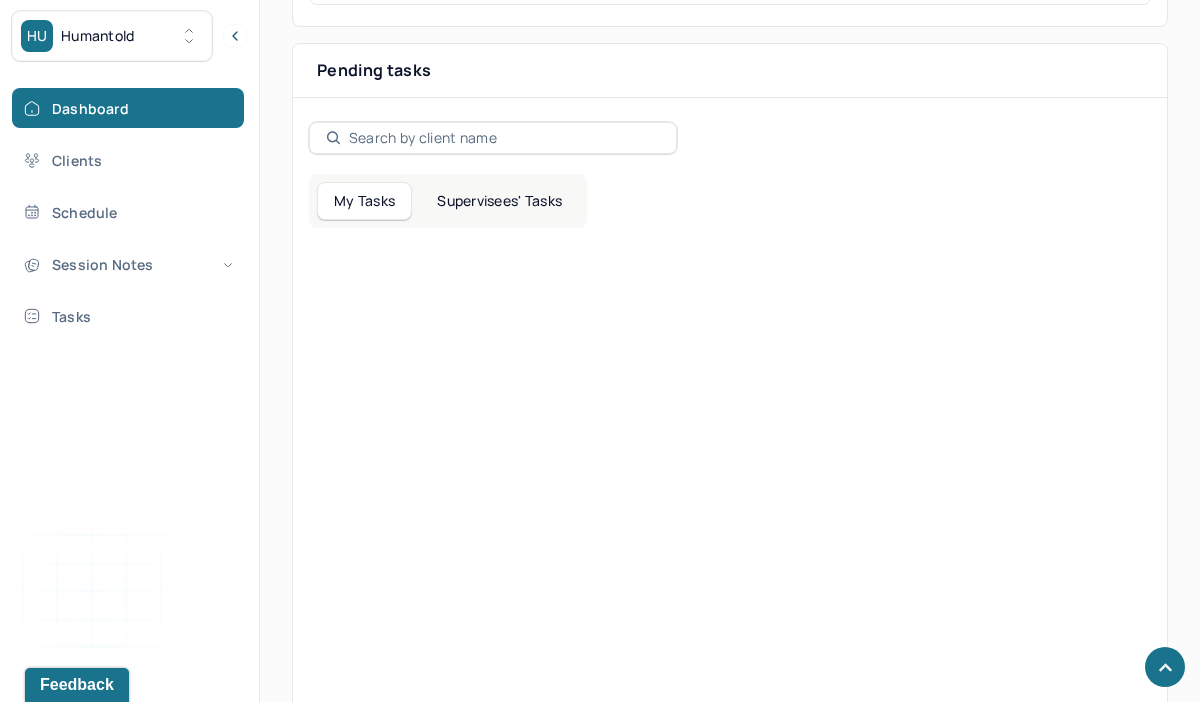 scroll, scrollTop: 739, scrollLeft: 0, axis: vertical 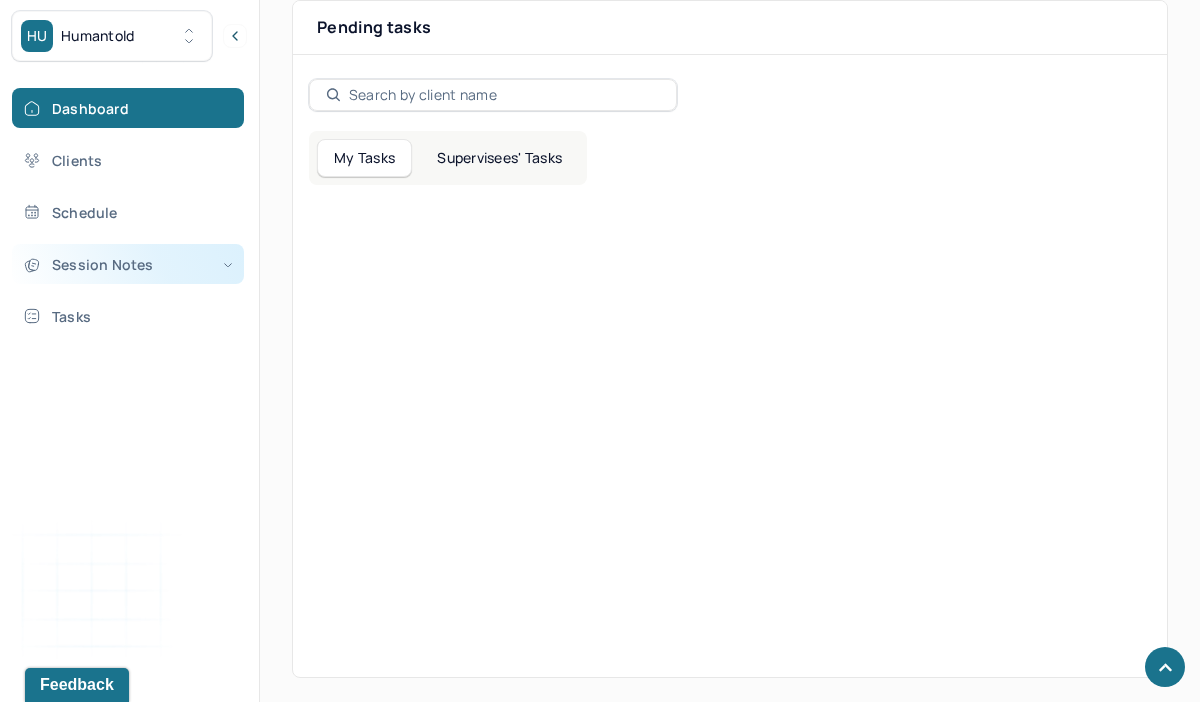 click on "Session Notes" at bounding box center (128, 264) 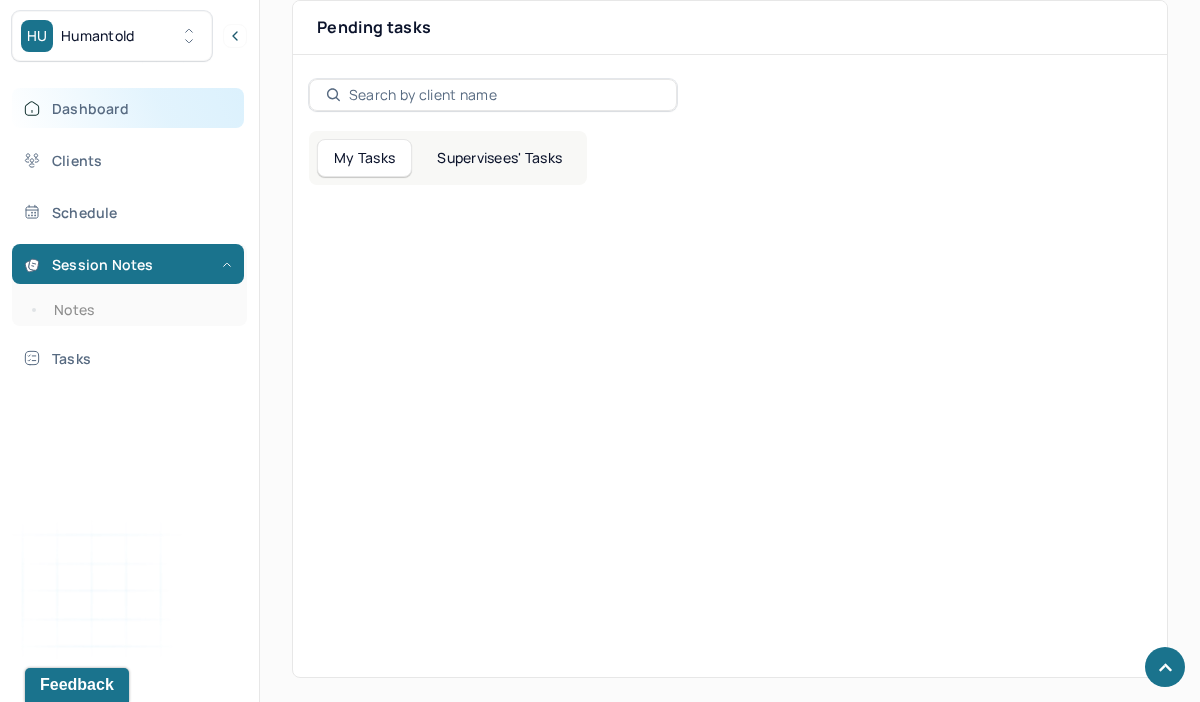 click on "Dashboard" at bounding box center (128, 108) 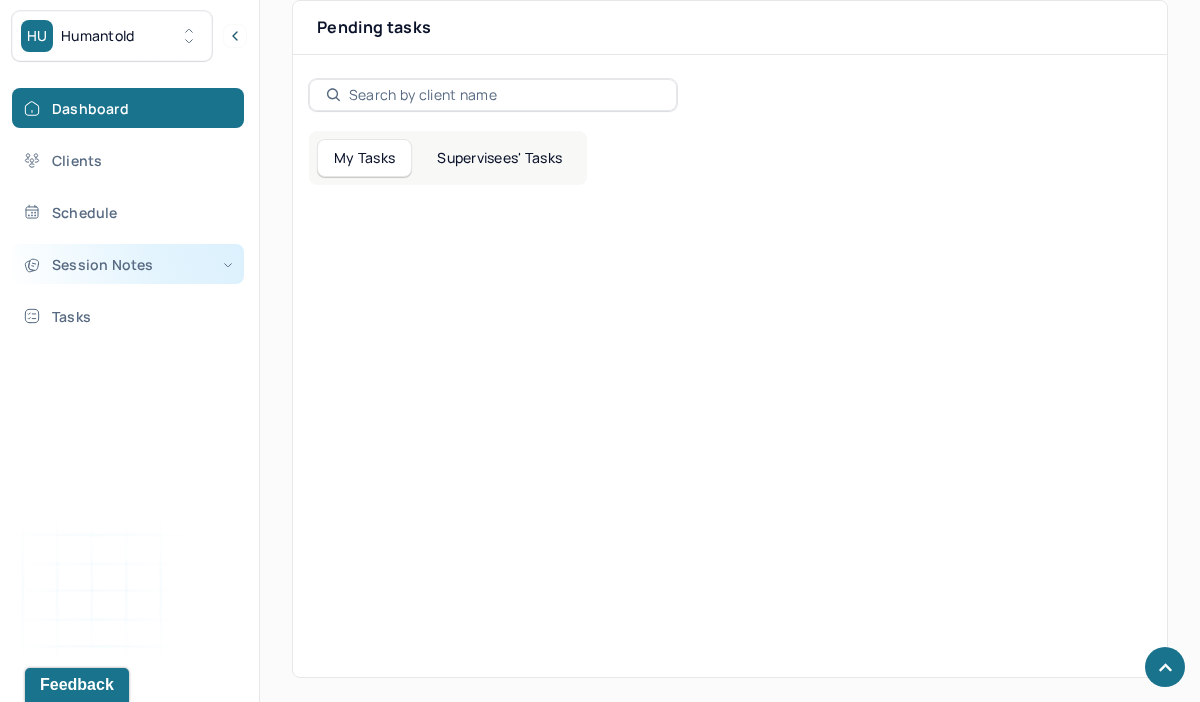 click on "Session Notes" at bounding box center [128, 264] 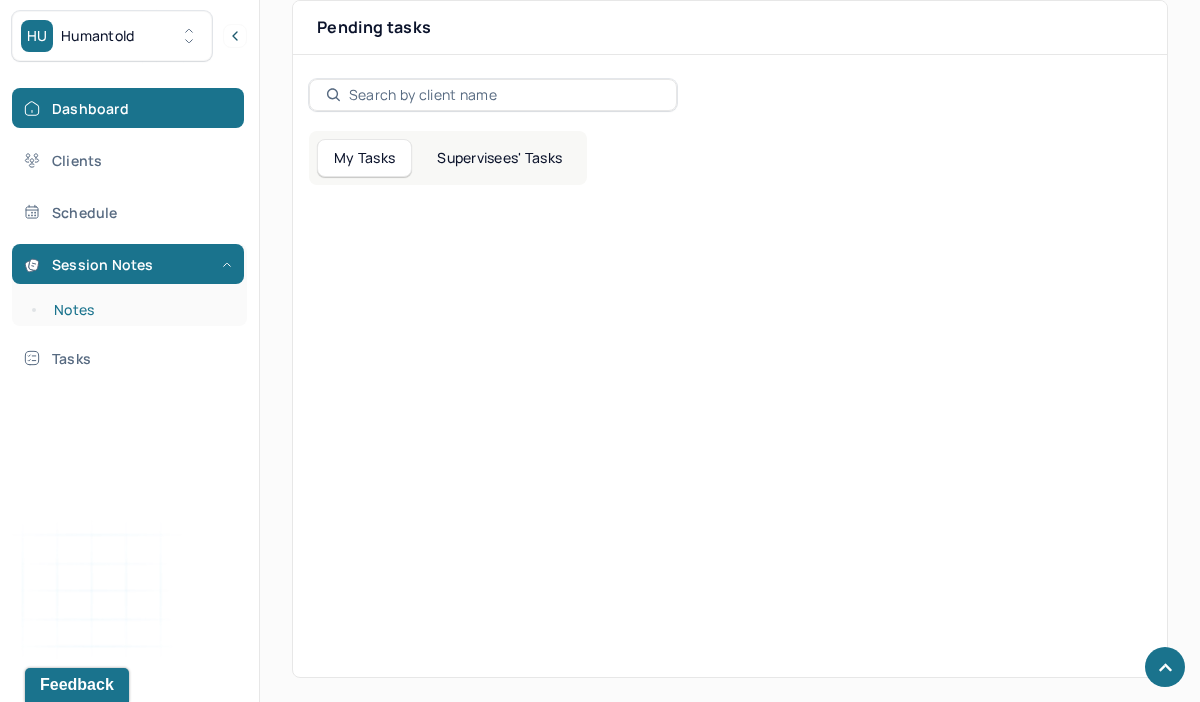 click on "Notes" at bounding box center [139, 310] 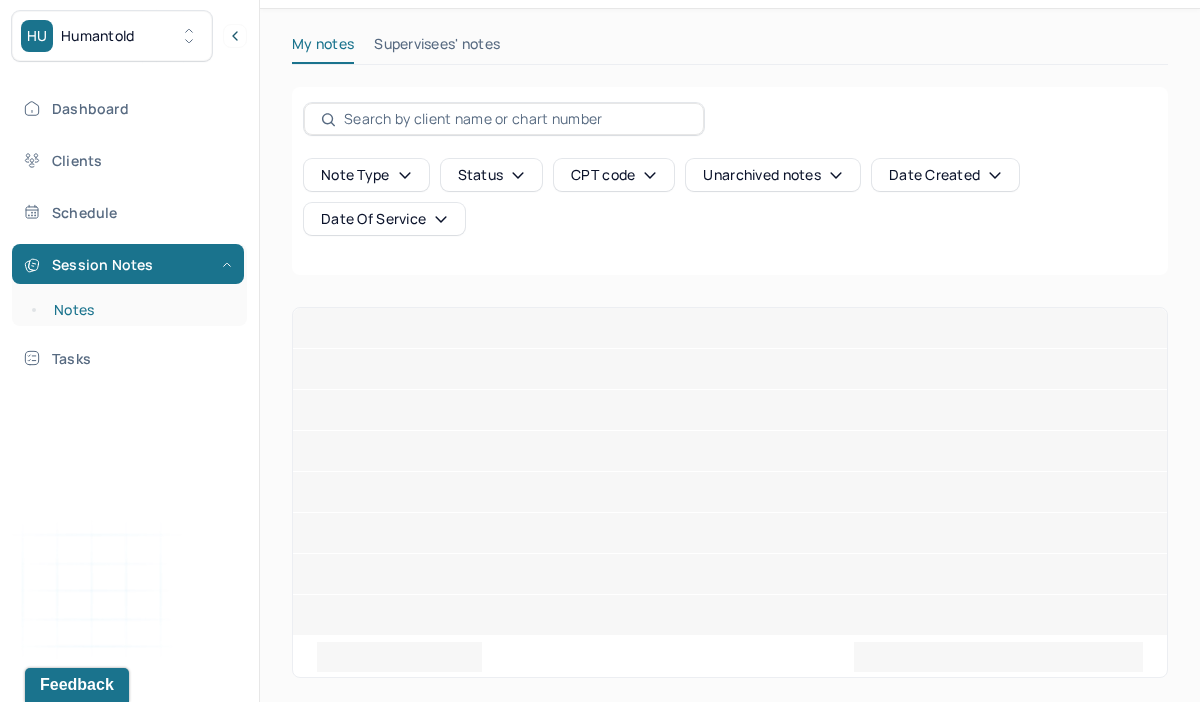 scroll, scrollTop: 63, scrollLeft: 0, axis: vertical 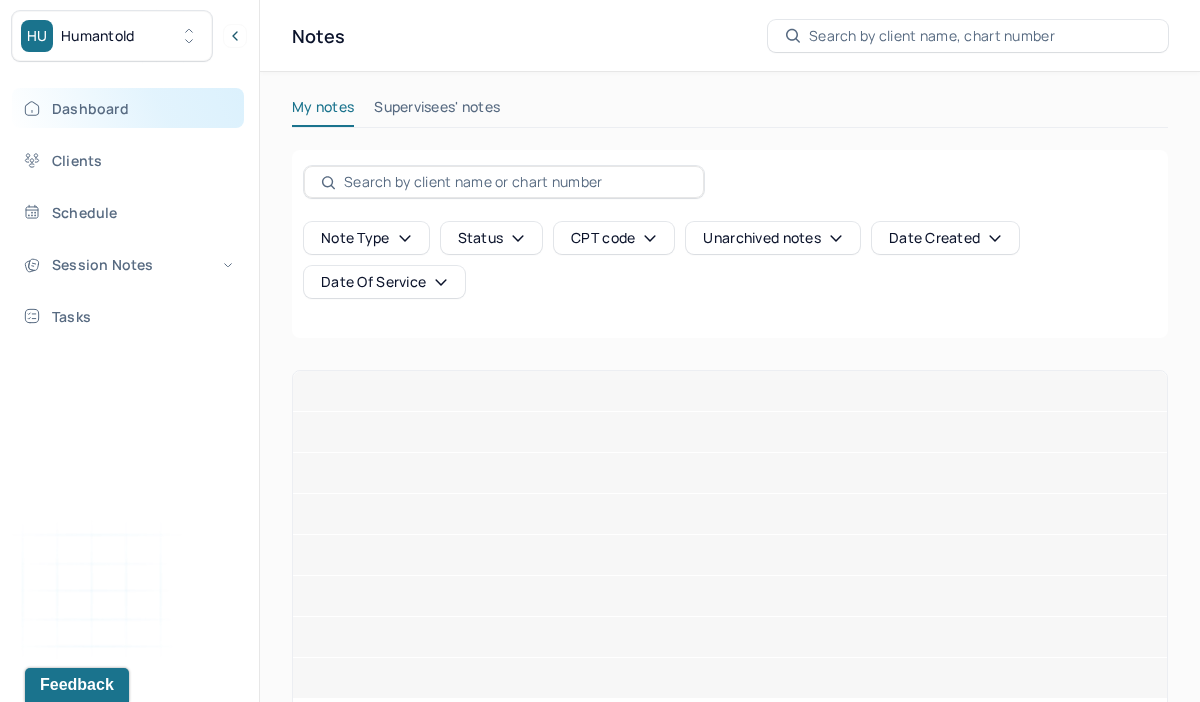 click on "Dashboard" at bounding box center [128, 108] 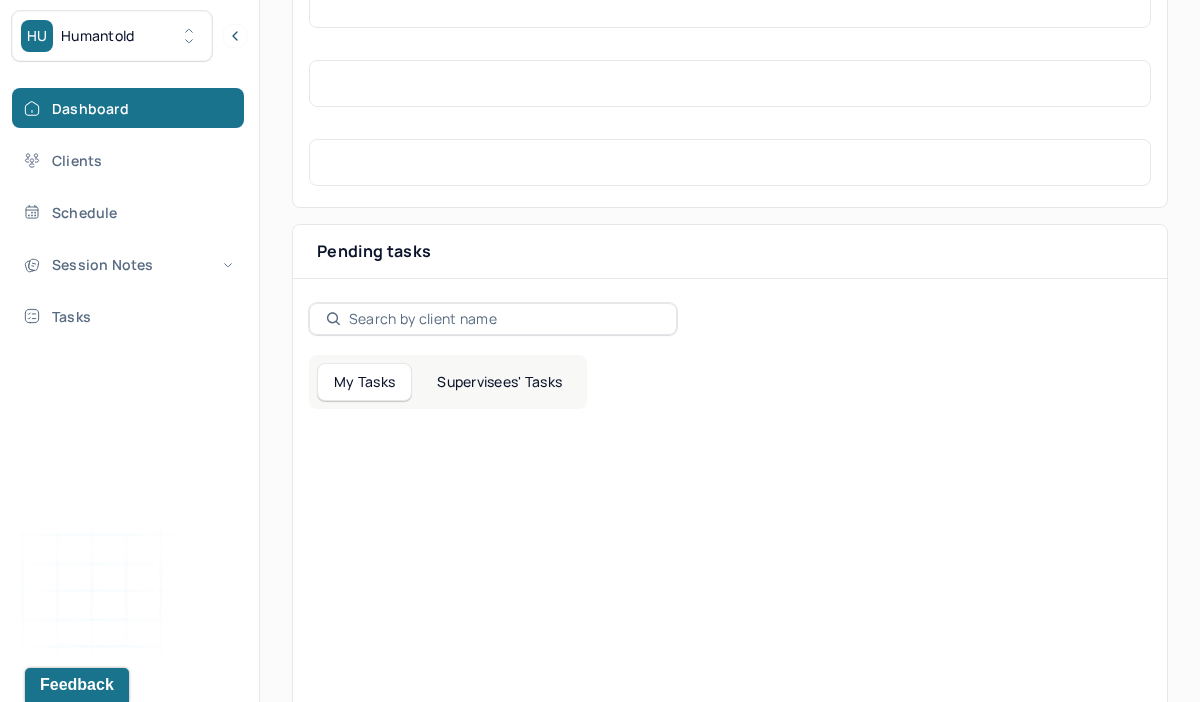 scroll, scrollTop: 512, scrollLeft: 0, axis: vertical 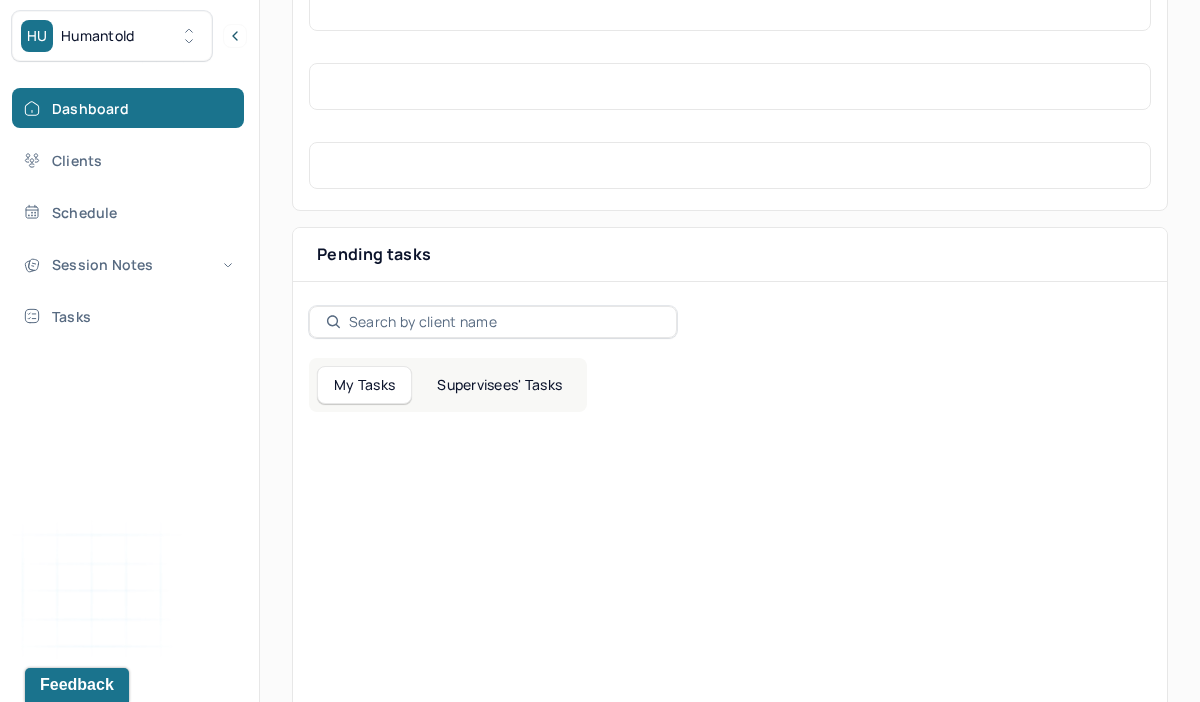 click on "My Tasks     Supervisees' Tasks" at bounding box center [730, 621] 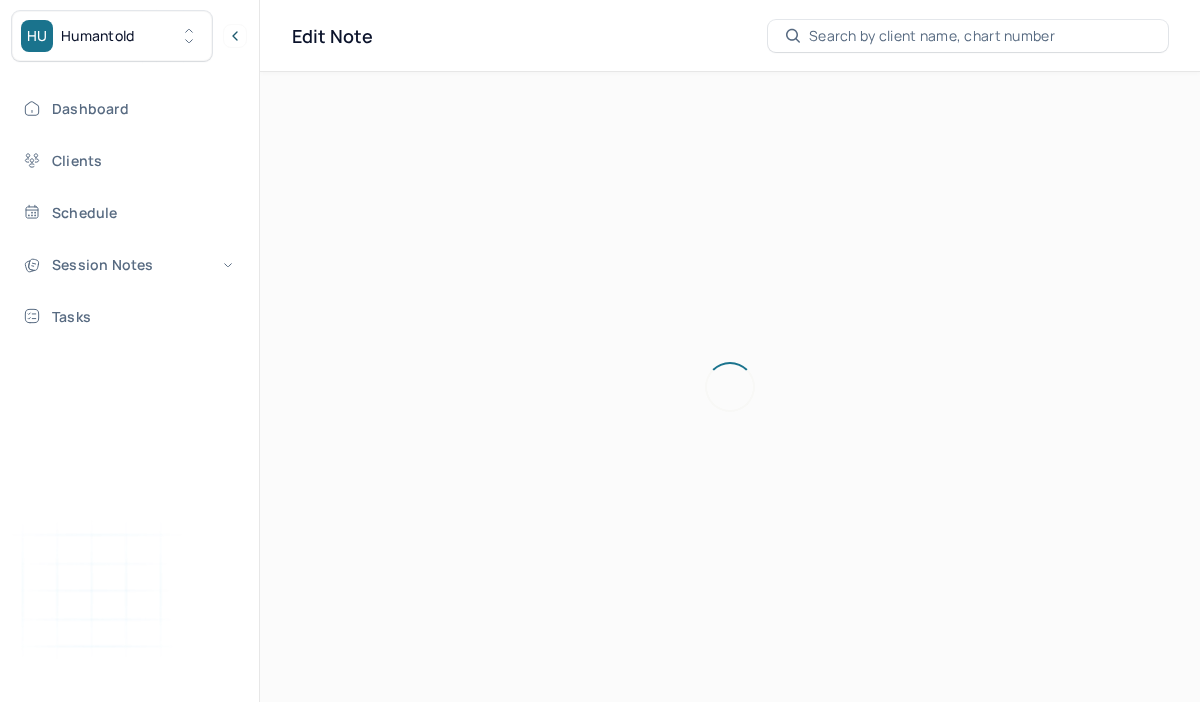scroll, scrollTop: 0, scrollLeft: 0, axis: both 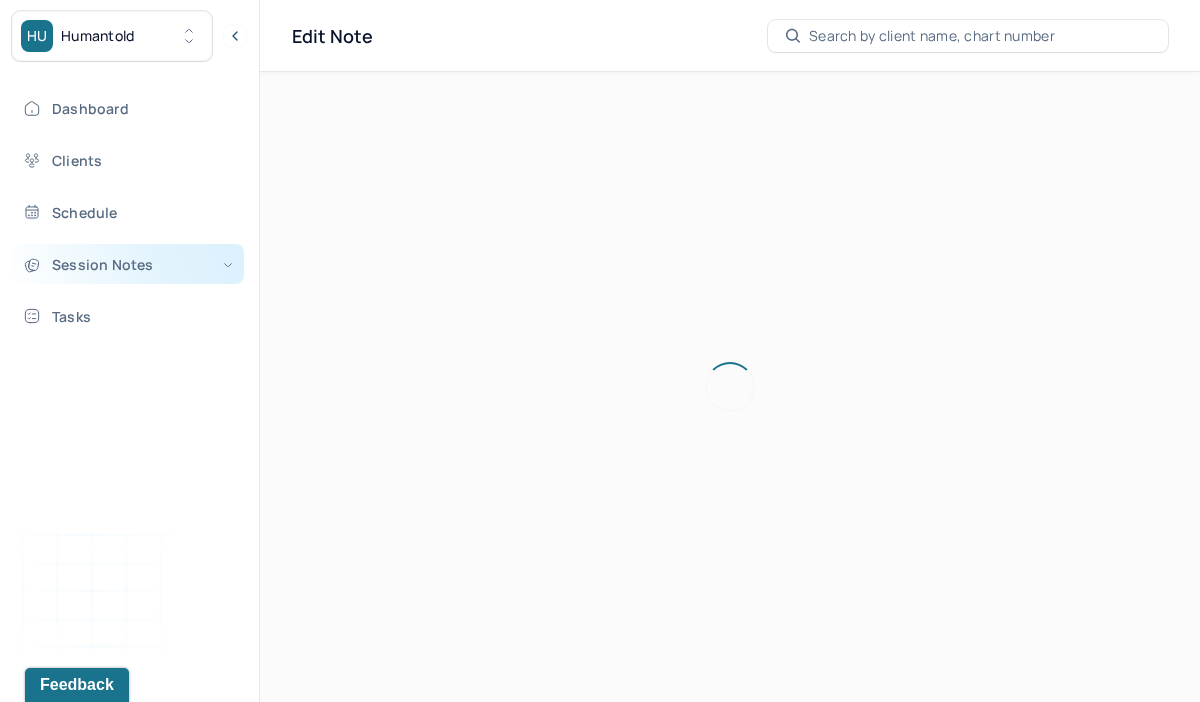 click on "Session Notes" at bounding box center (128, 264) 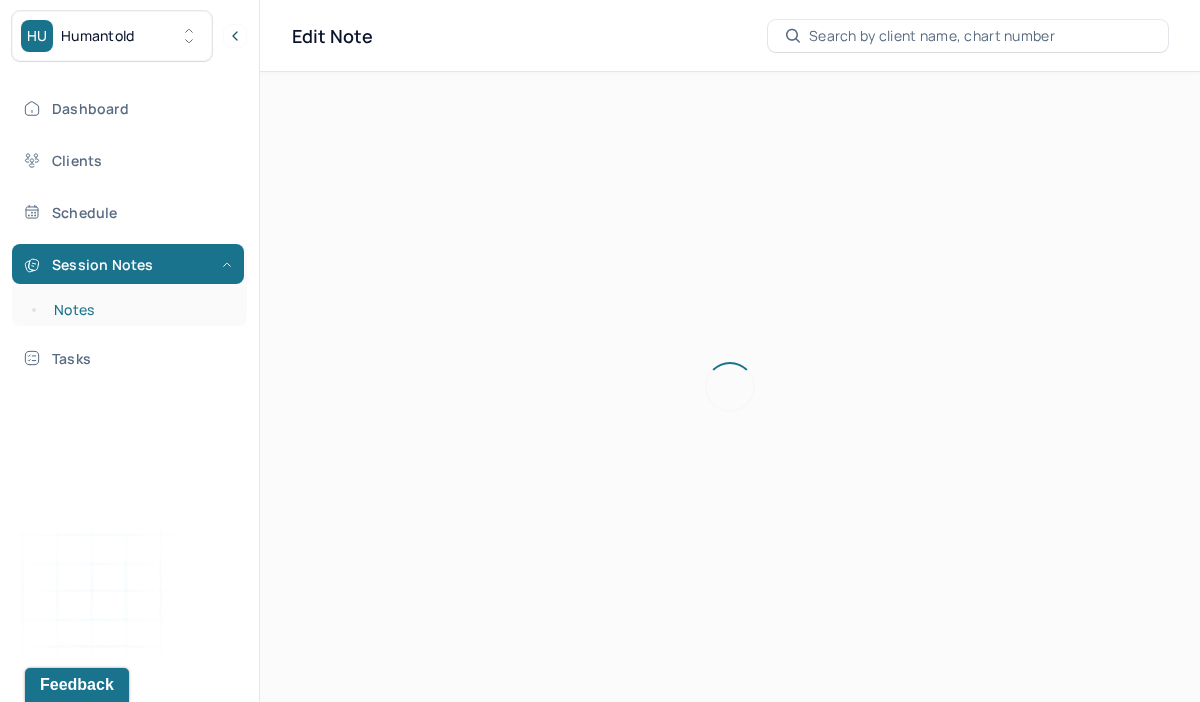 click on "Notes" at bounding box center (139, 310) 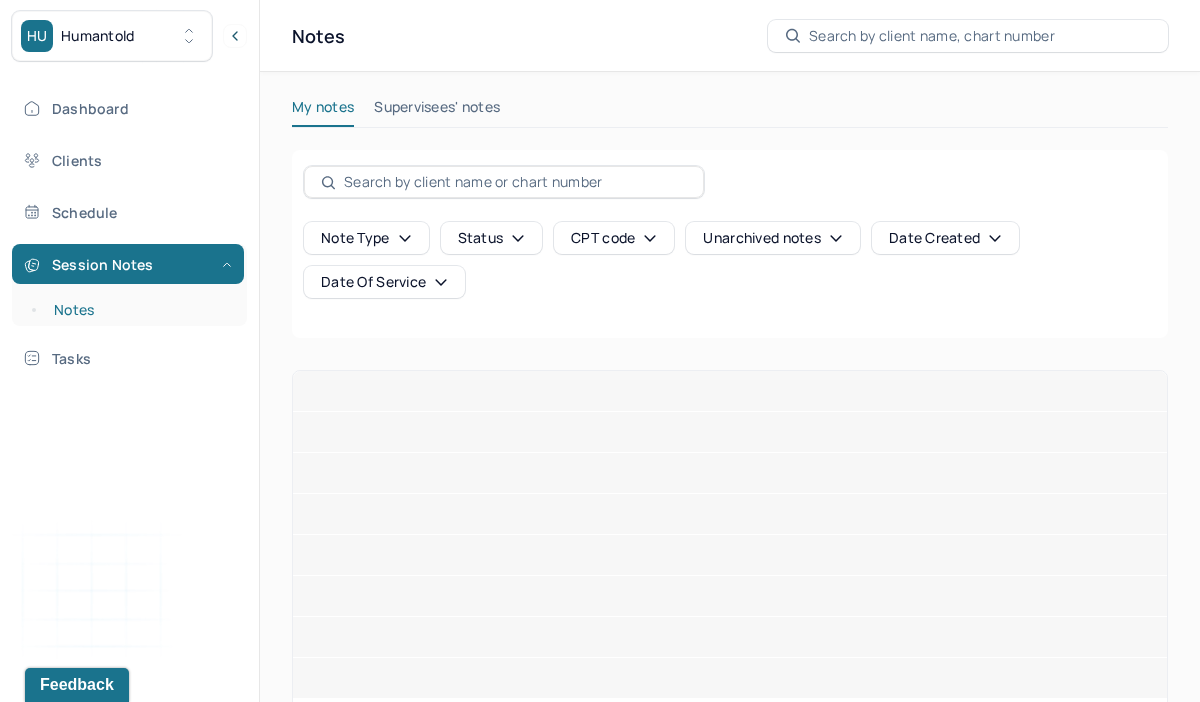 click on "Notes" at bounding box center [139, 310] 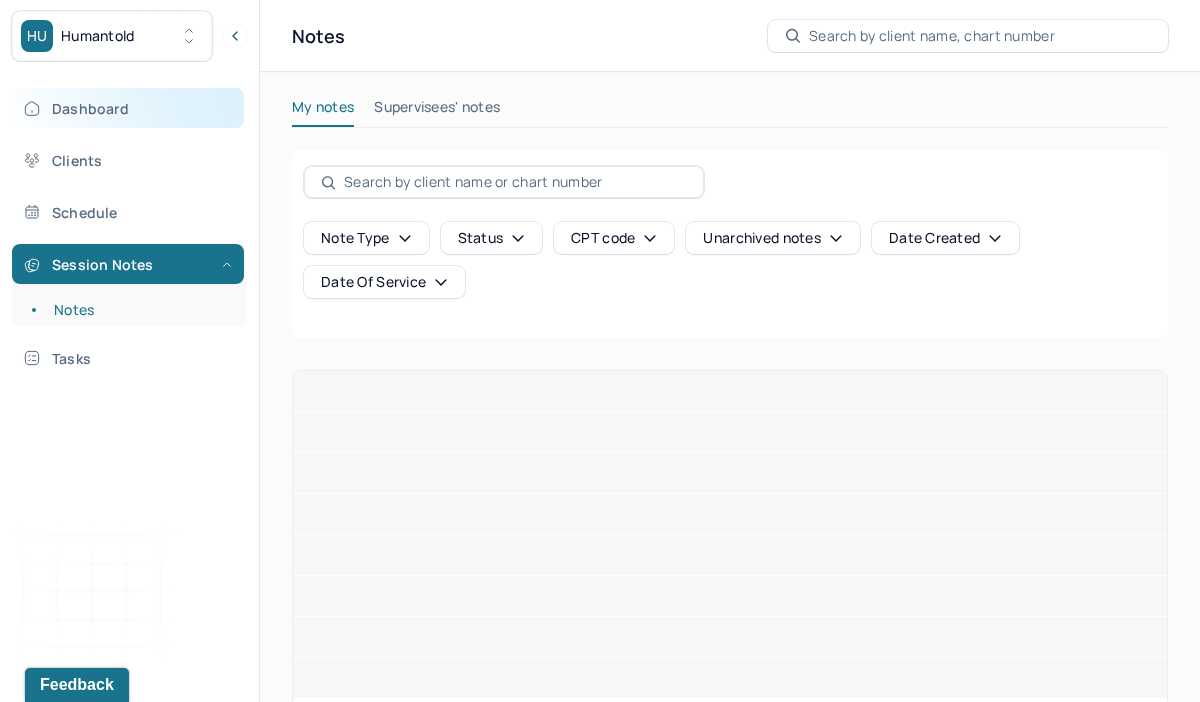 click on "Dashboard" at bounding box center (128, 108) 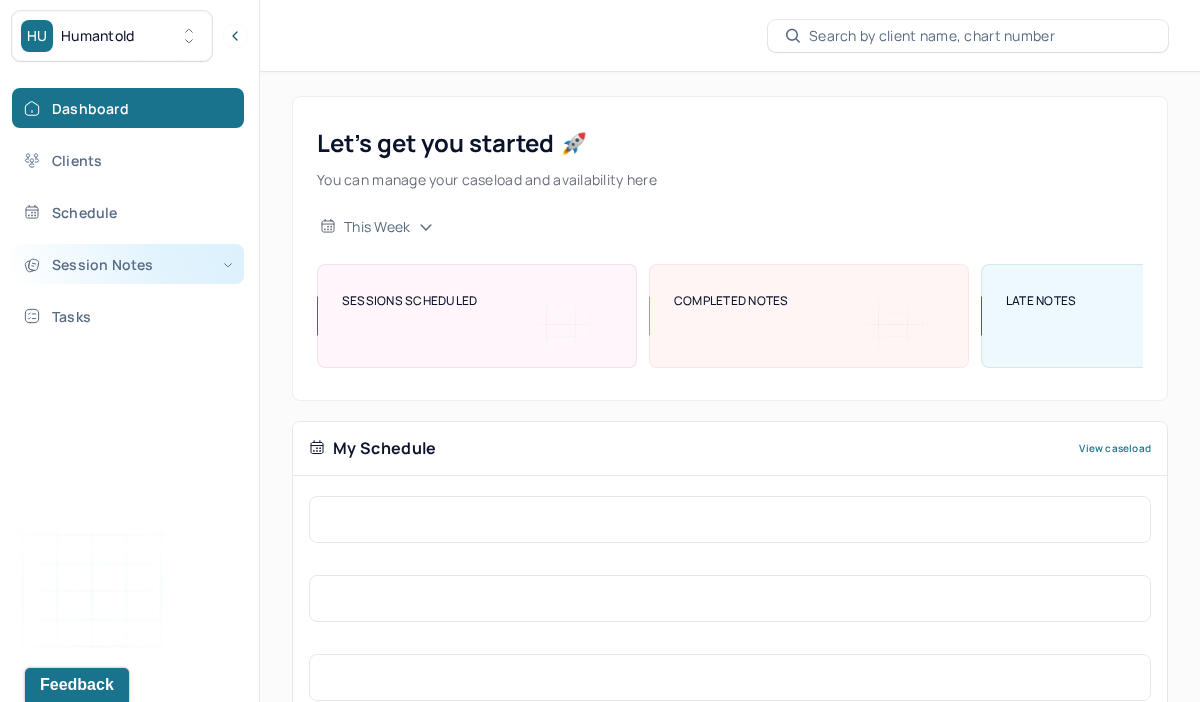 click on "Session Notes" at bounding box center (128, 264) 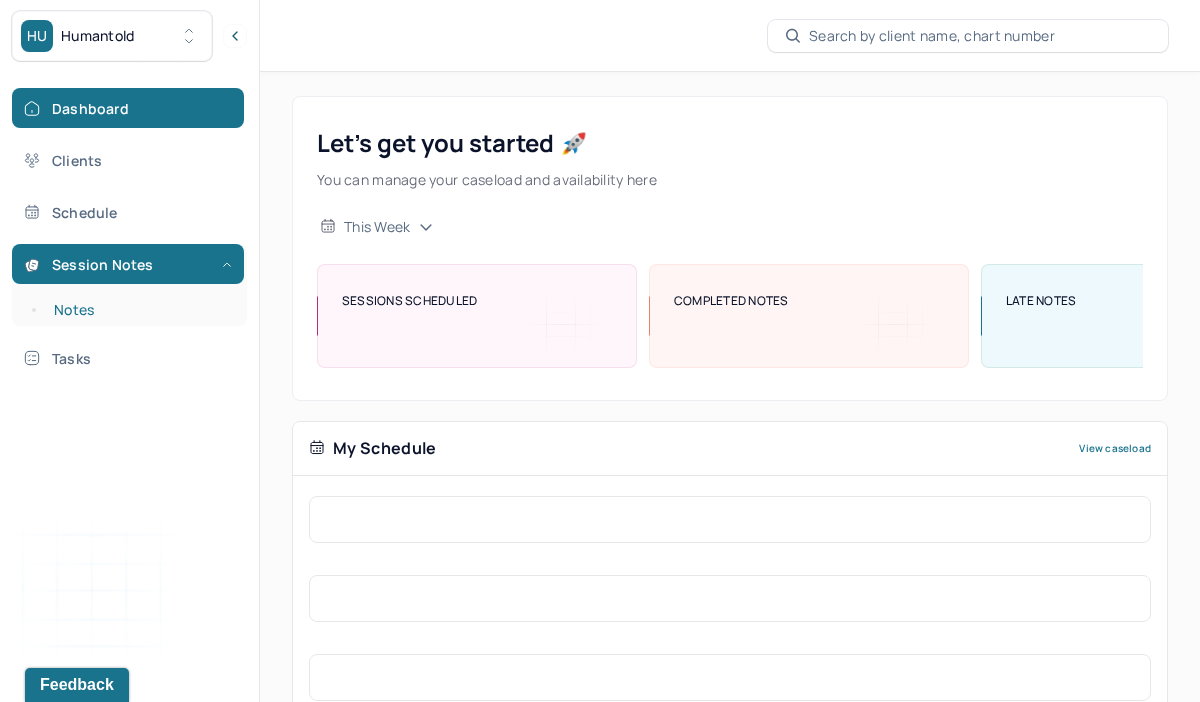 click on "Notes" at bounding box center [139, 310] 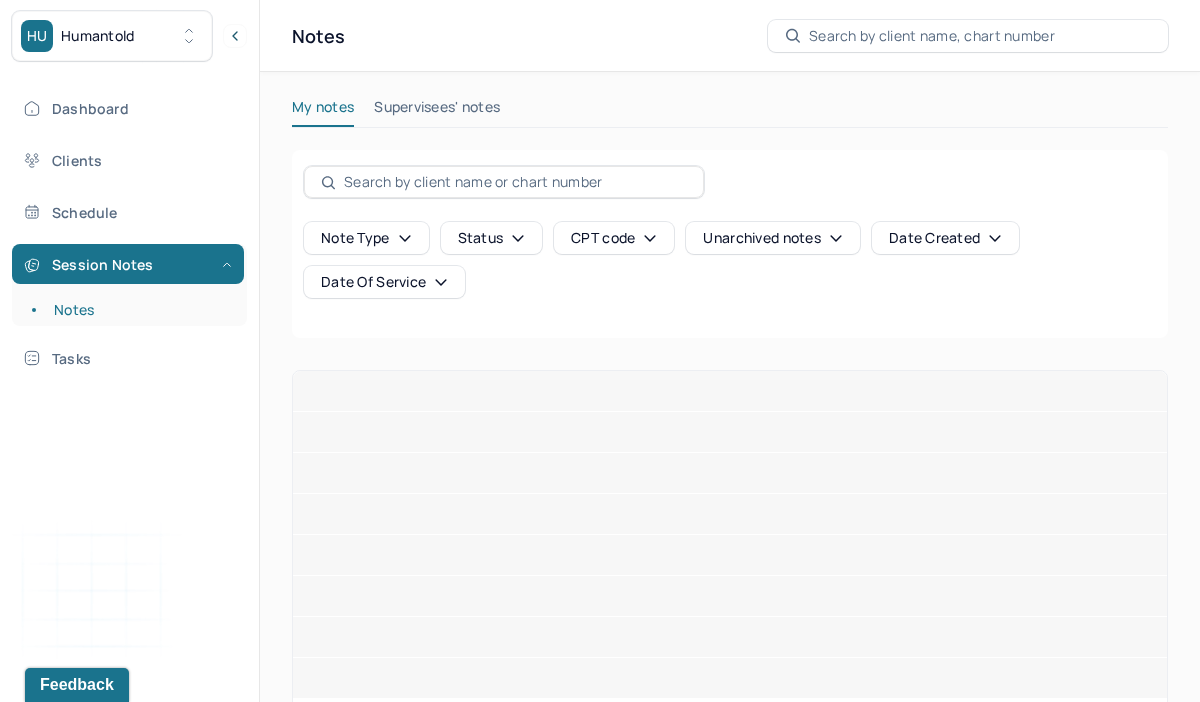 click on "Note type     Status     CPT code     Unarchived notes     Date Created     Date Of Service" at bounding box center [730, 445] 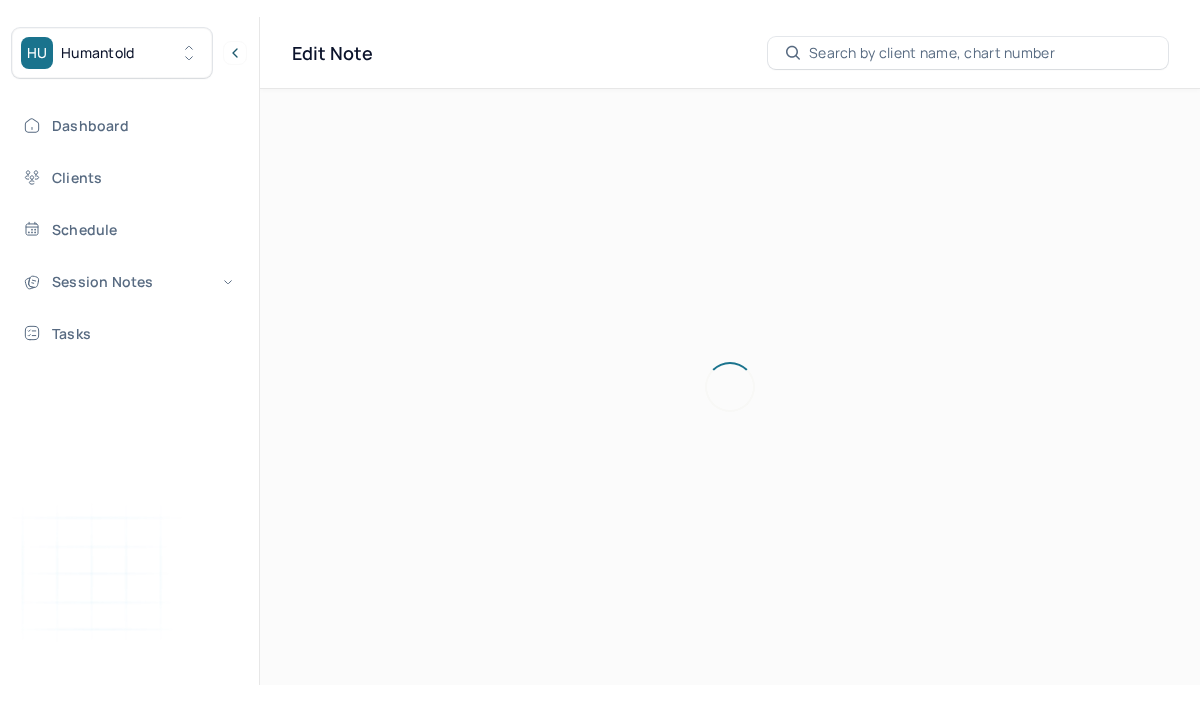 scroll, scrollTop: 0, scrollLeft: 0, axis: both 